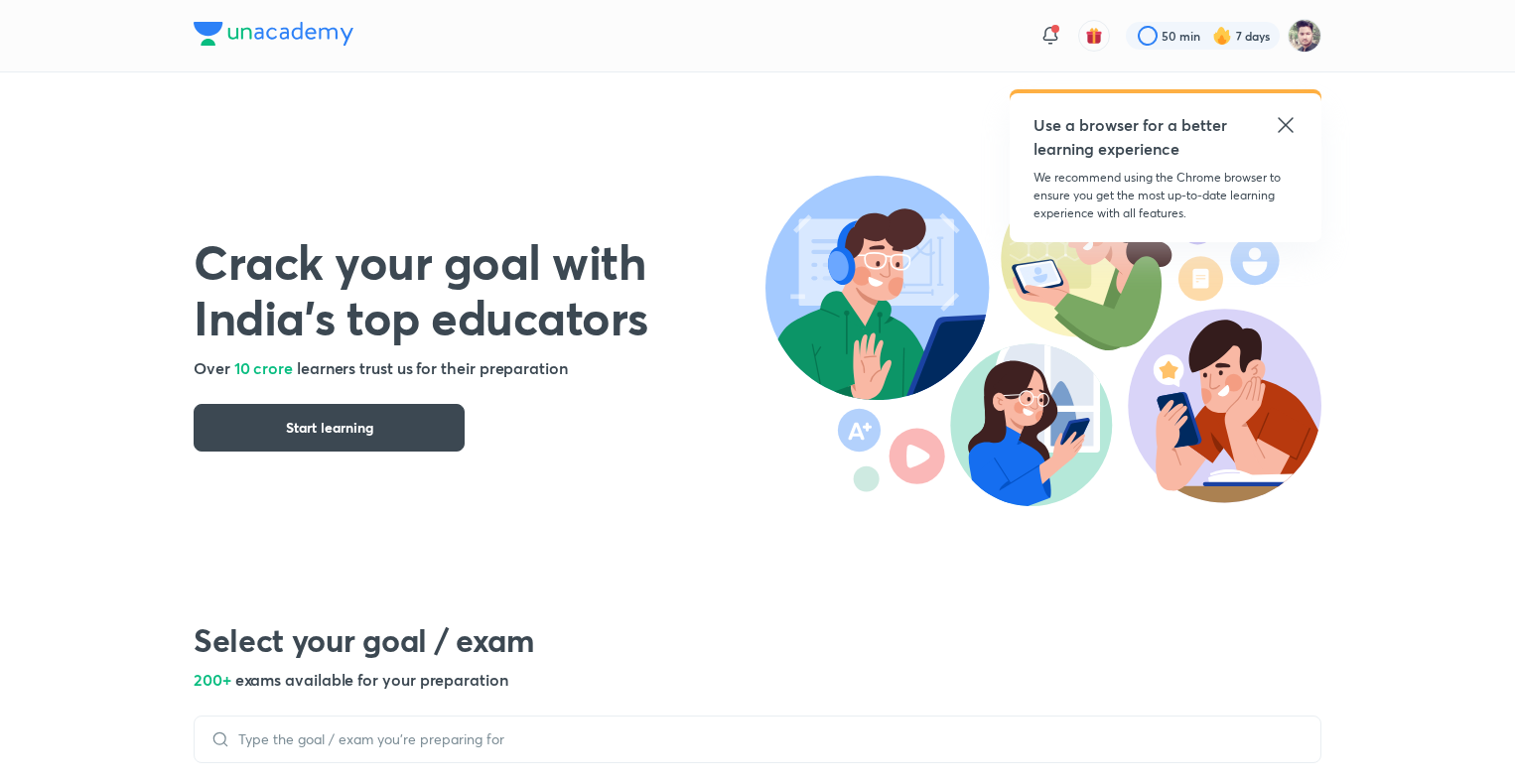 scroll, scrollTop: 0, scrollLeft: 0, axis: both 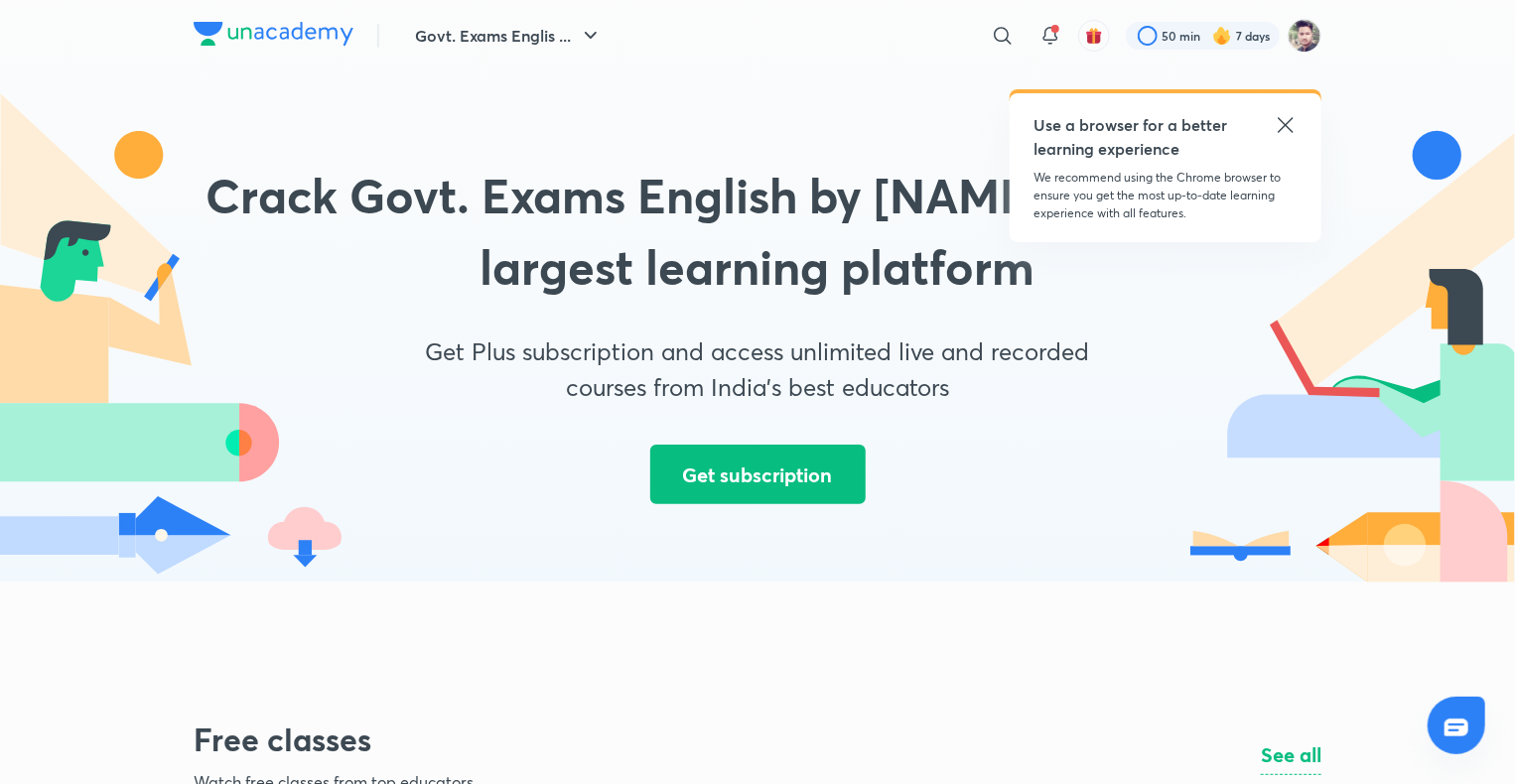 click on "Get subscription" at bounding box center [758, 474] 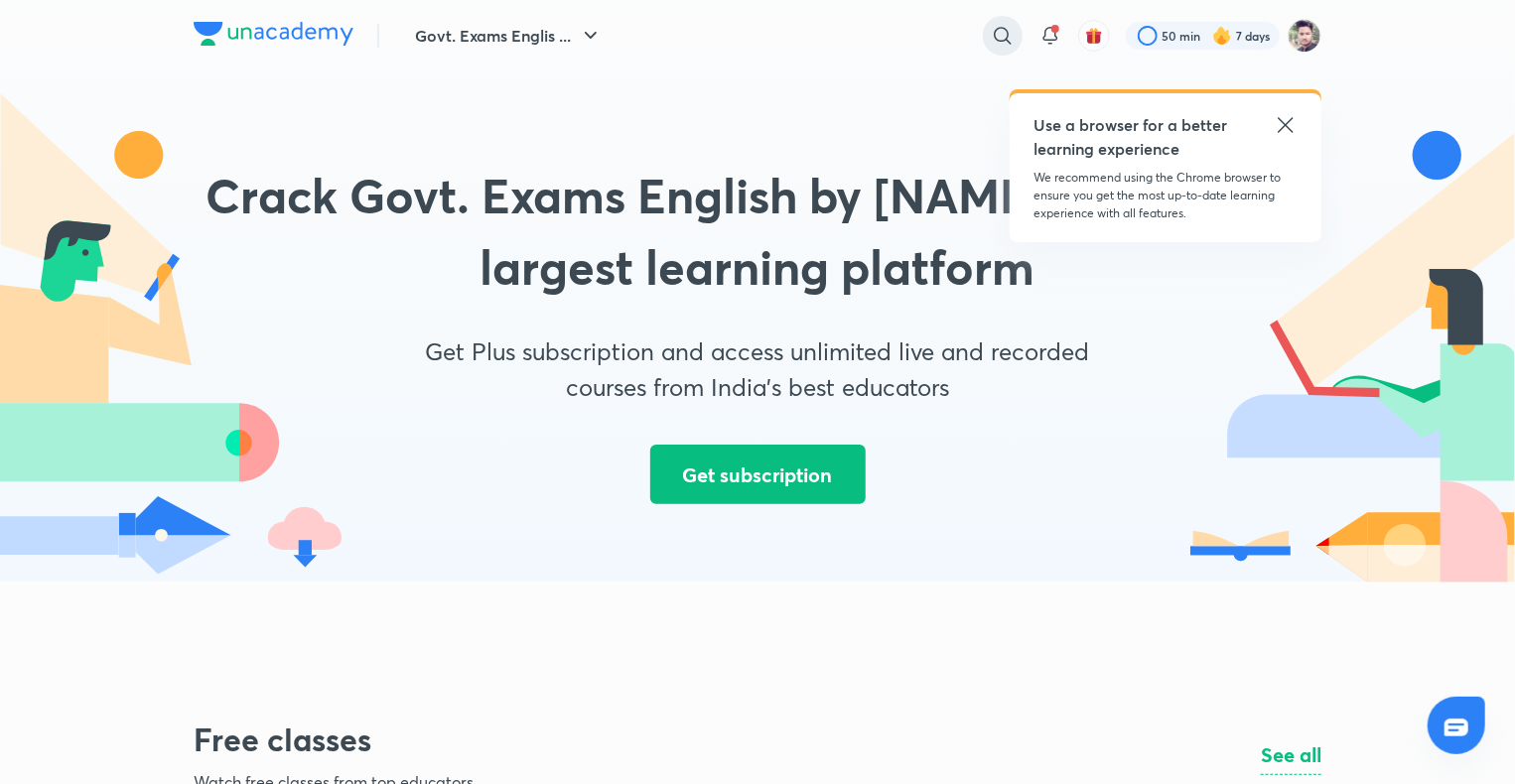 click at bounding box center [1003, 36] 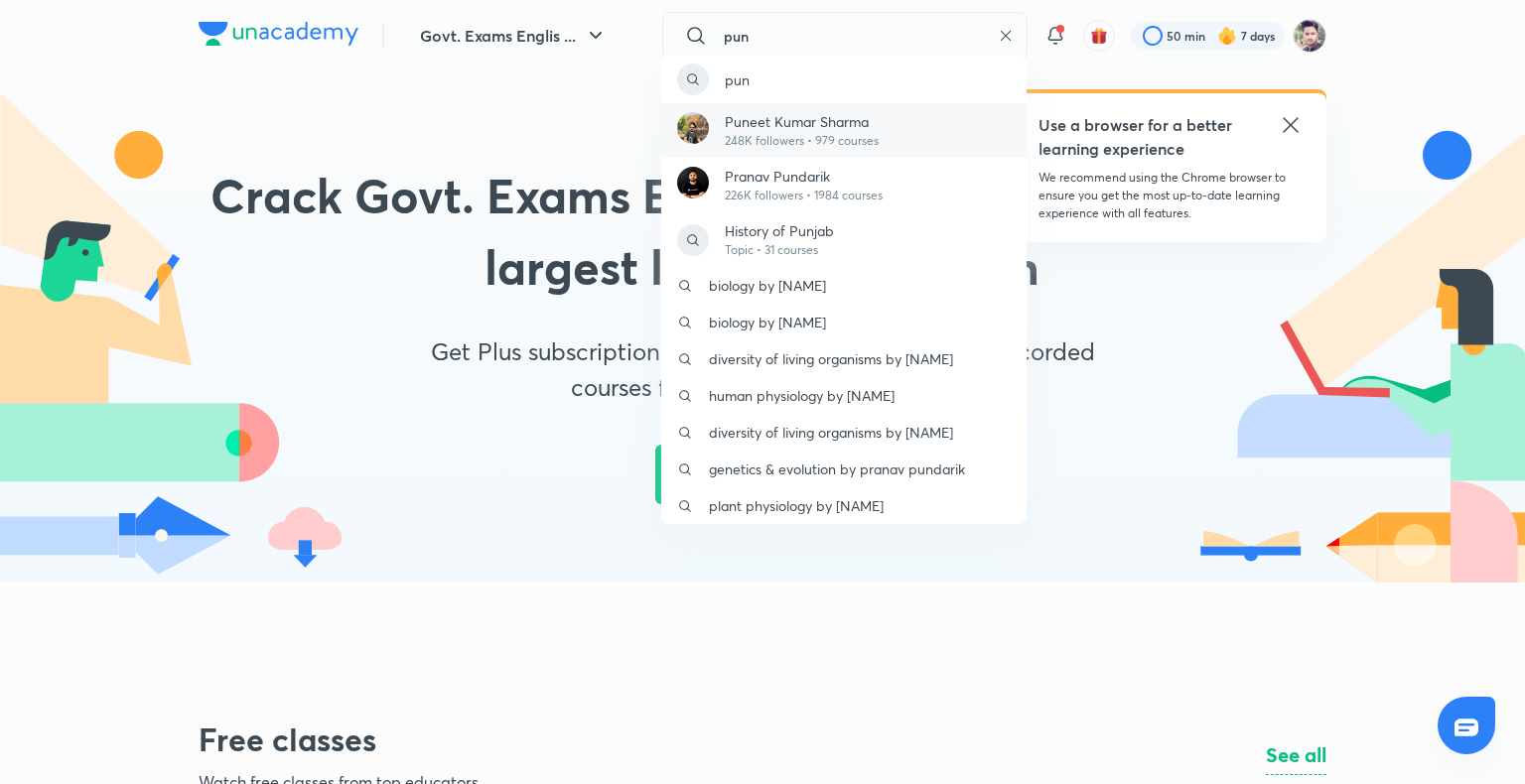 type on "pun" 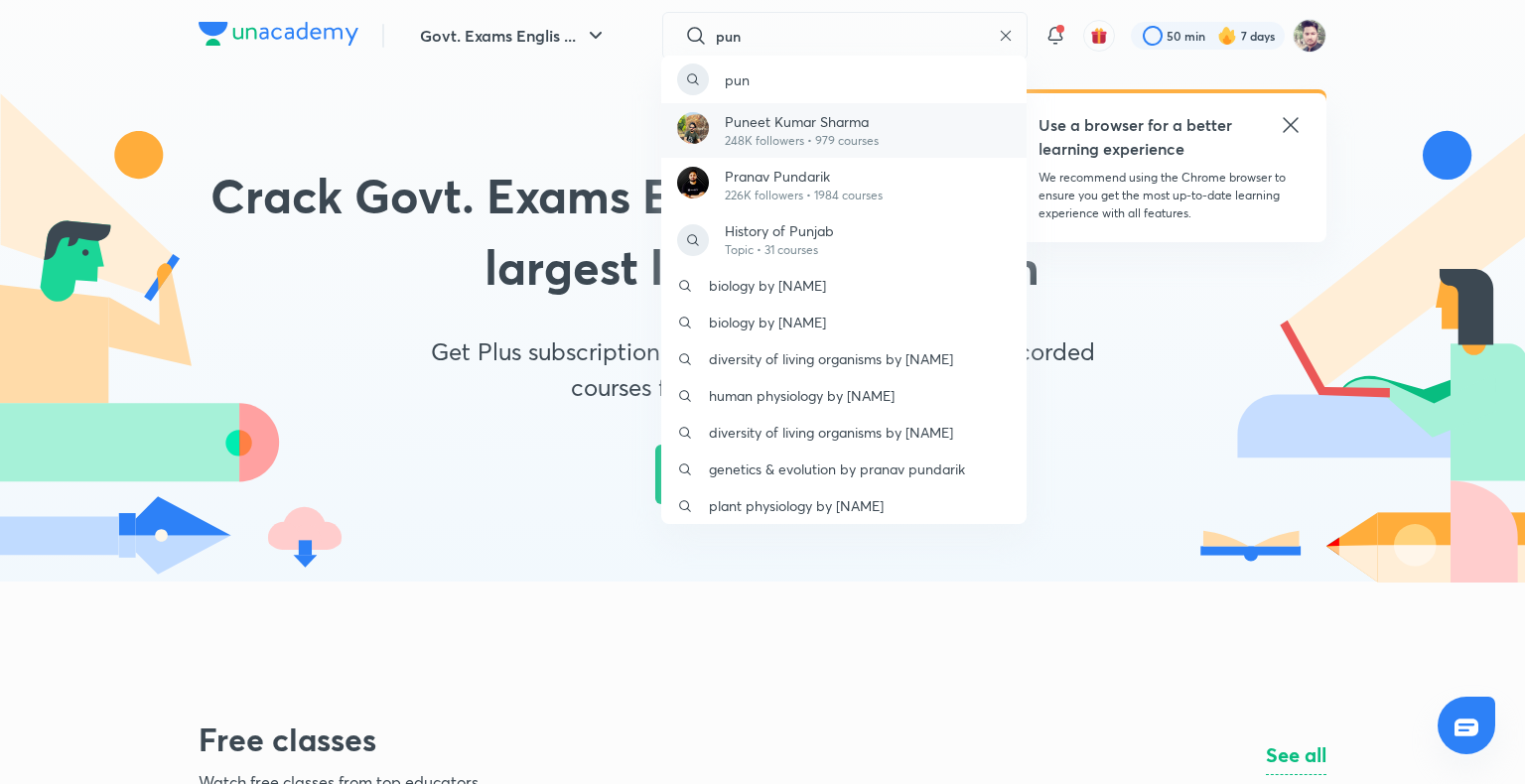 click on "Puneet Kumar Sharma" at bounding box center [801, 121] 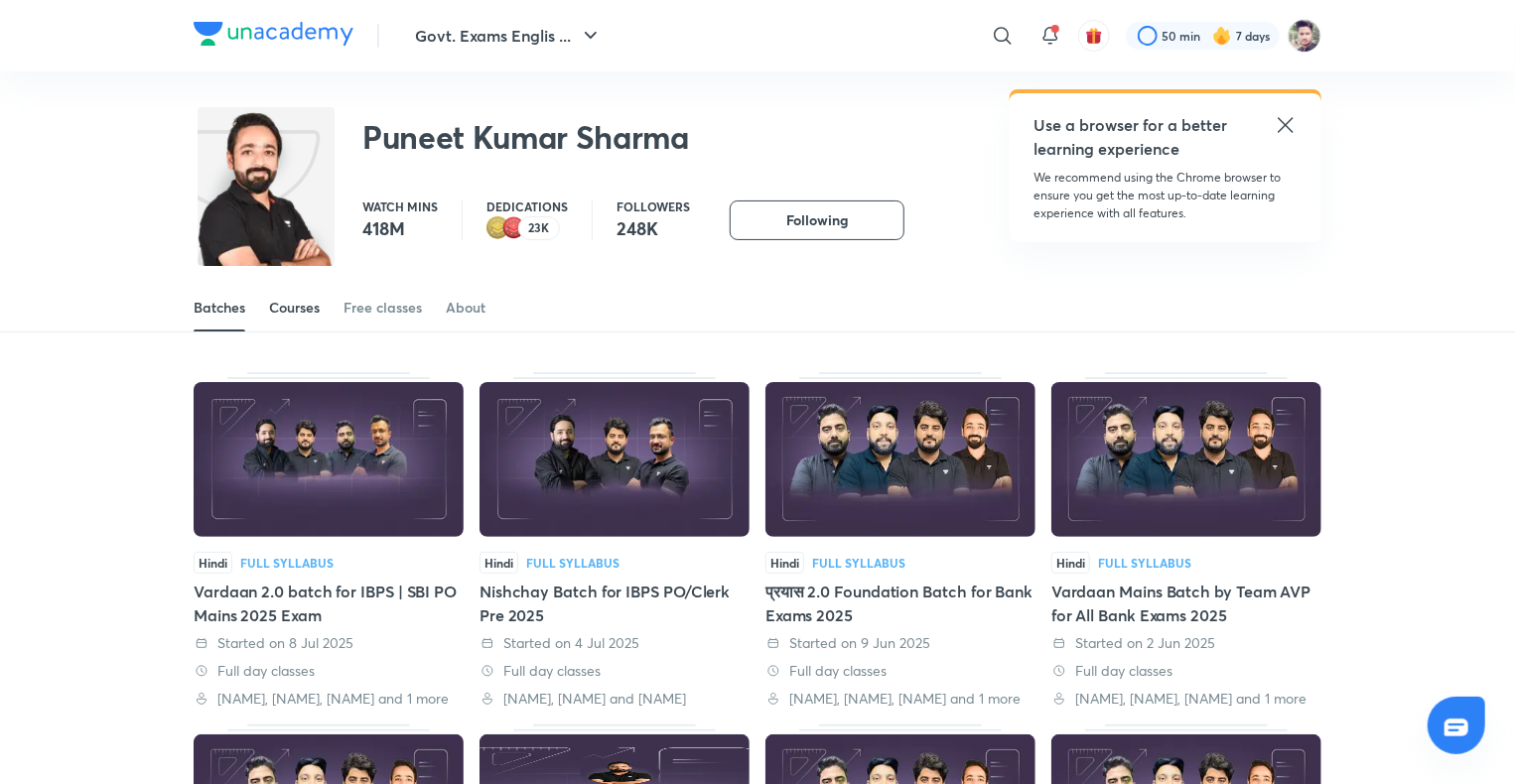 click on "Courses" at bounding box center (294, 308) 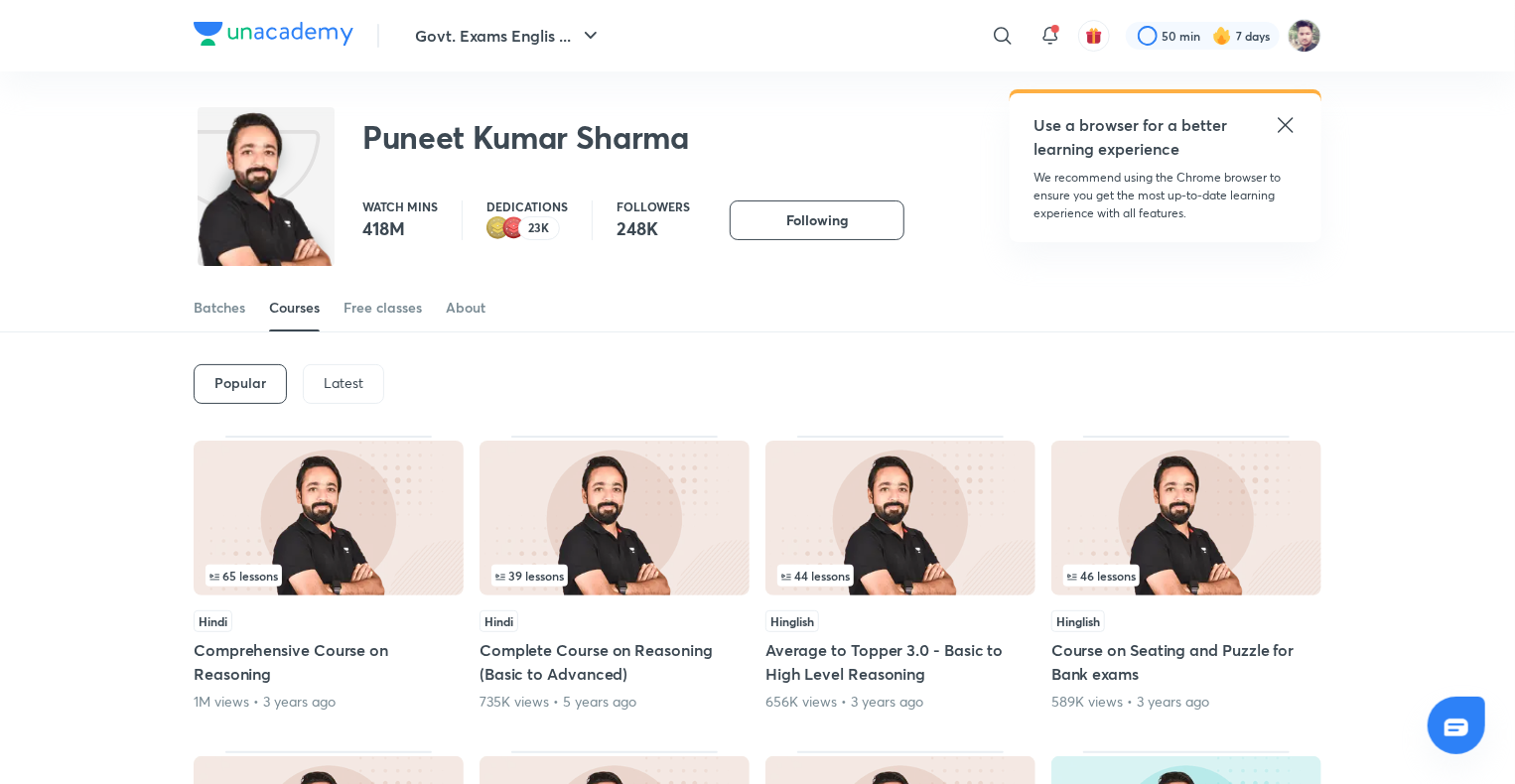 click on "Latest" at bounding box center (344, 383) 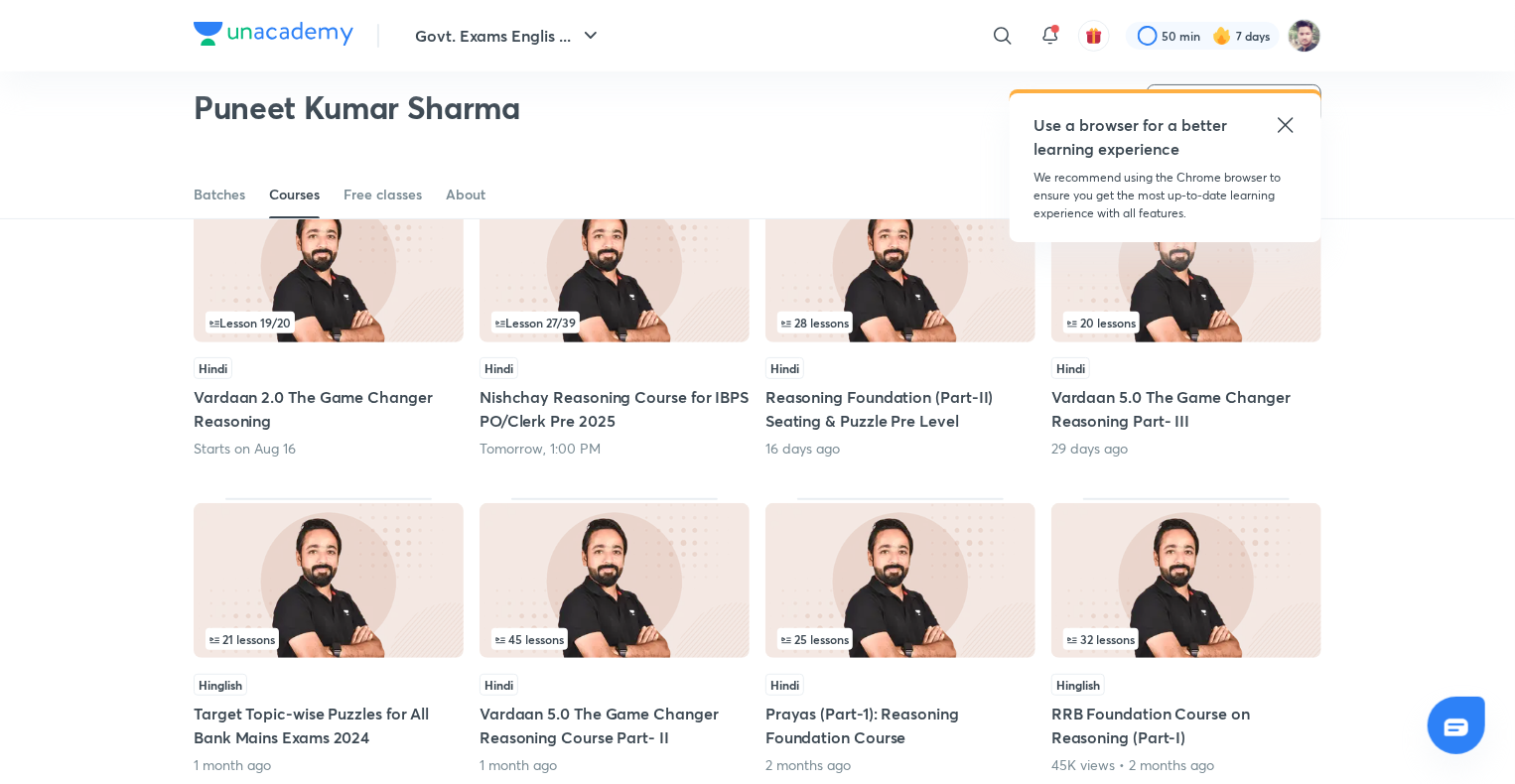 scroll, scrollTop: 160, scrollLeft: 0, axis: vertical 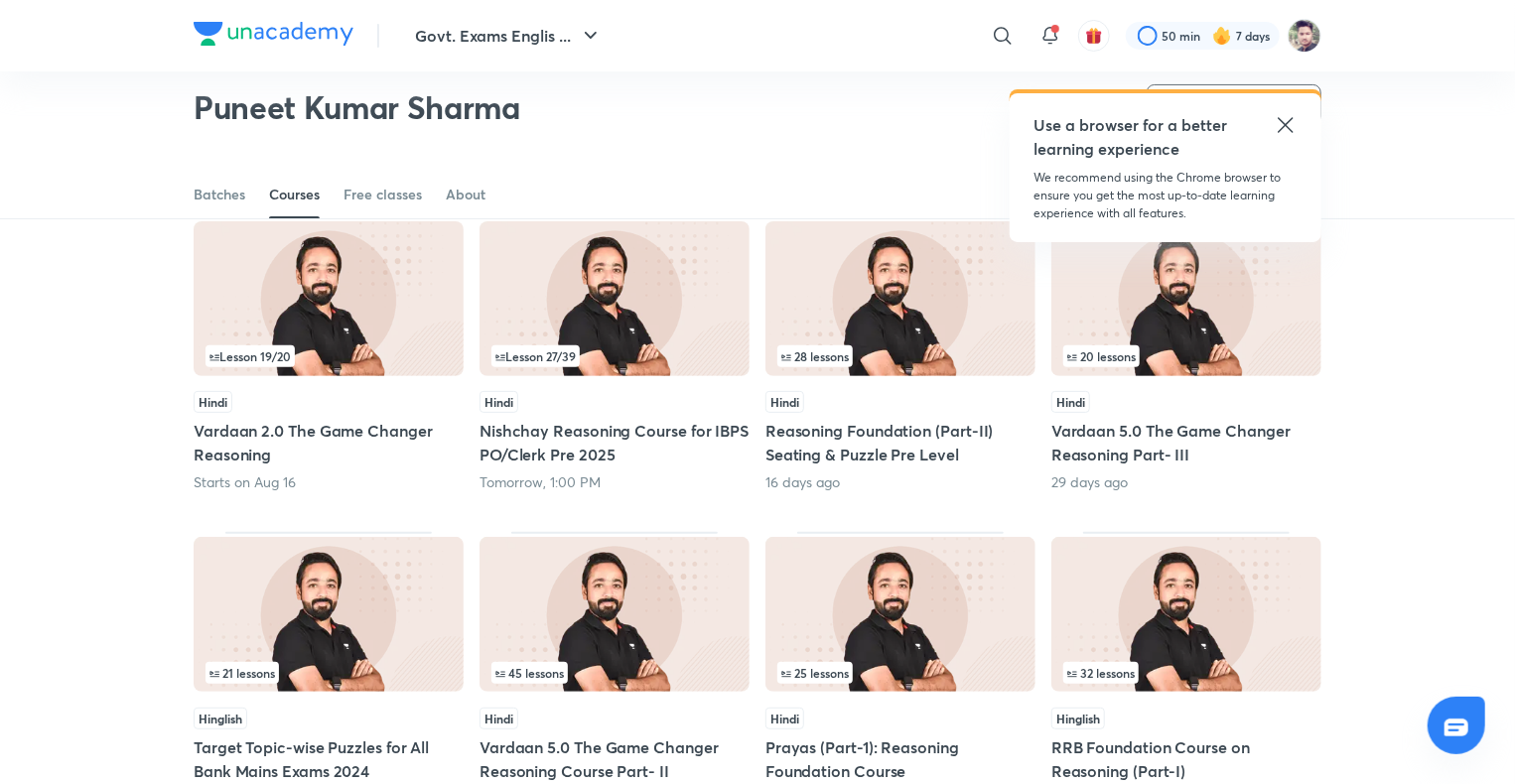click at bounding box center [615, 299] 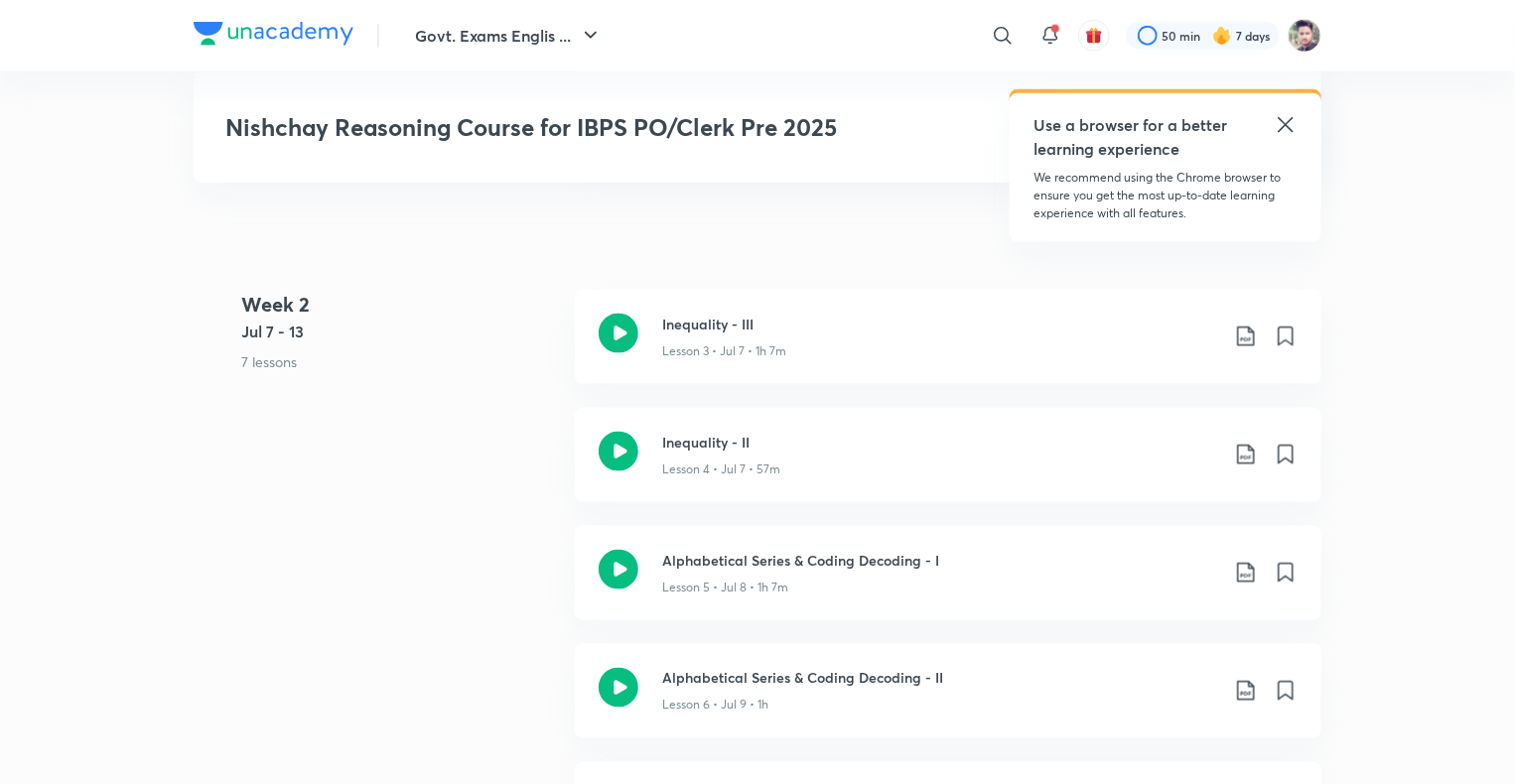 scroll, scrollTop: 1489, scrollLeft: 0, axis: vertical 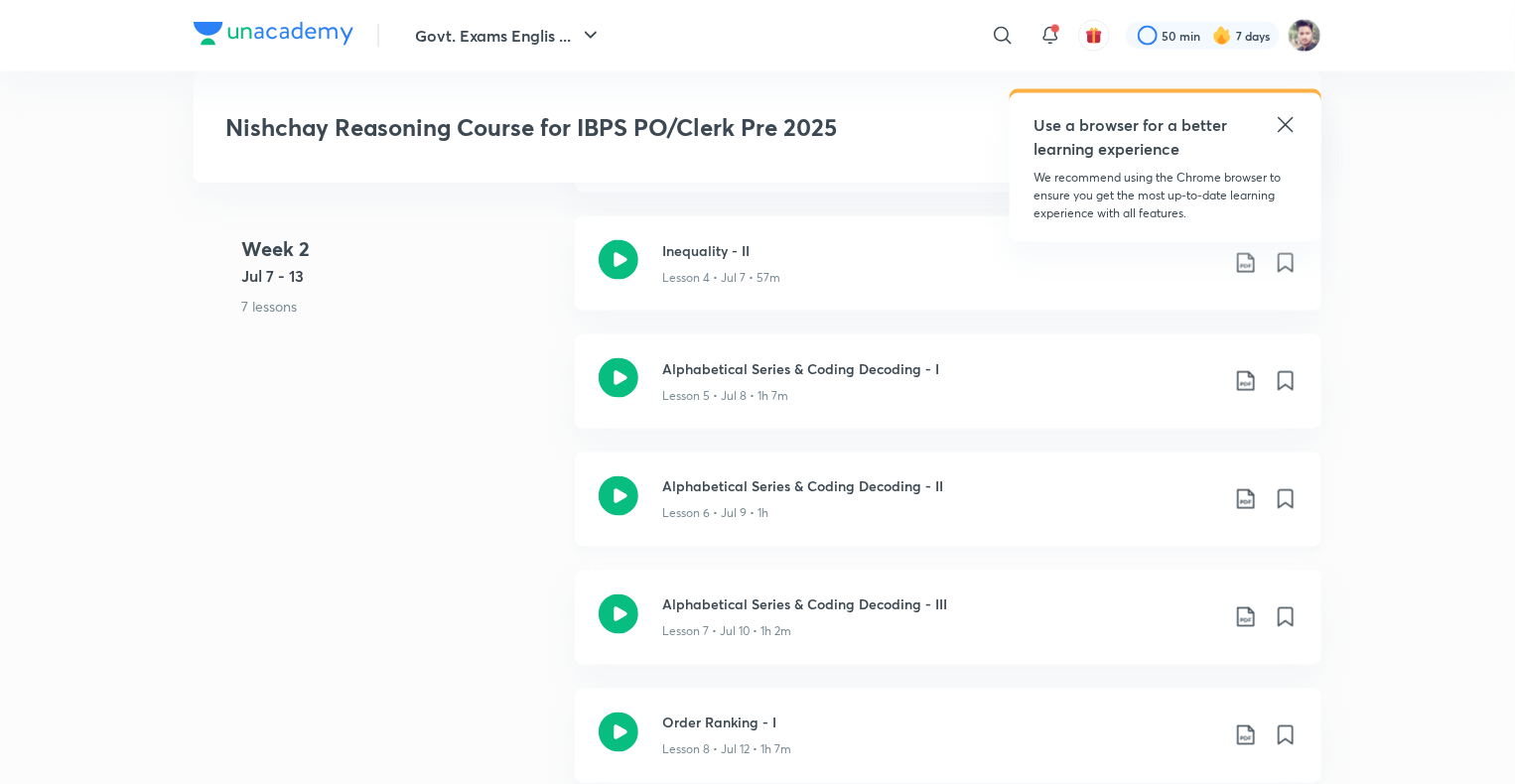 click on "Lesson 6 • Jul 9 • 1h" at bounding box center [715, -410] 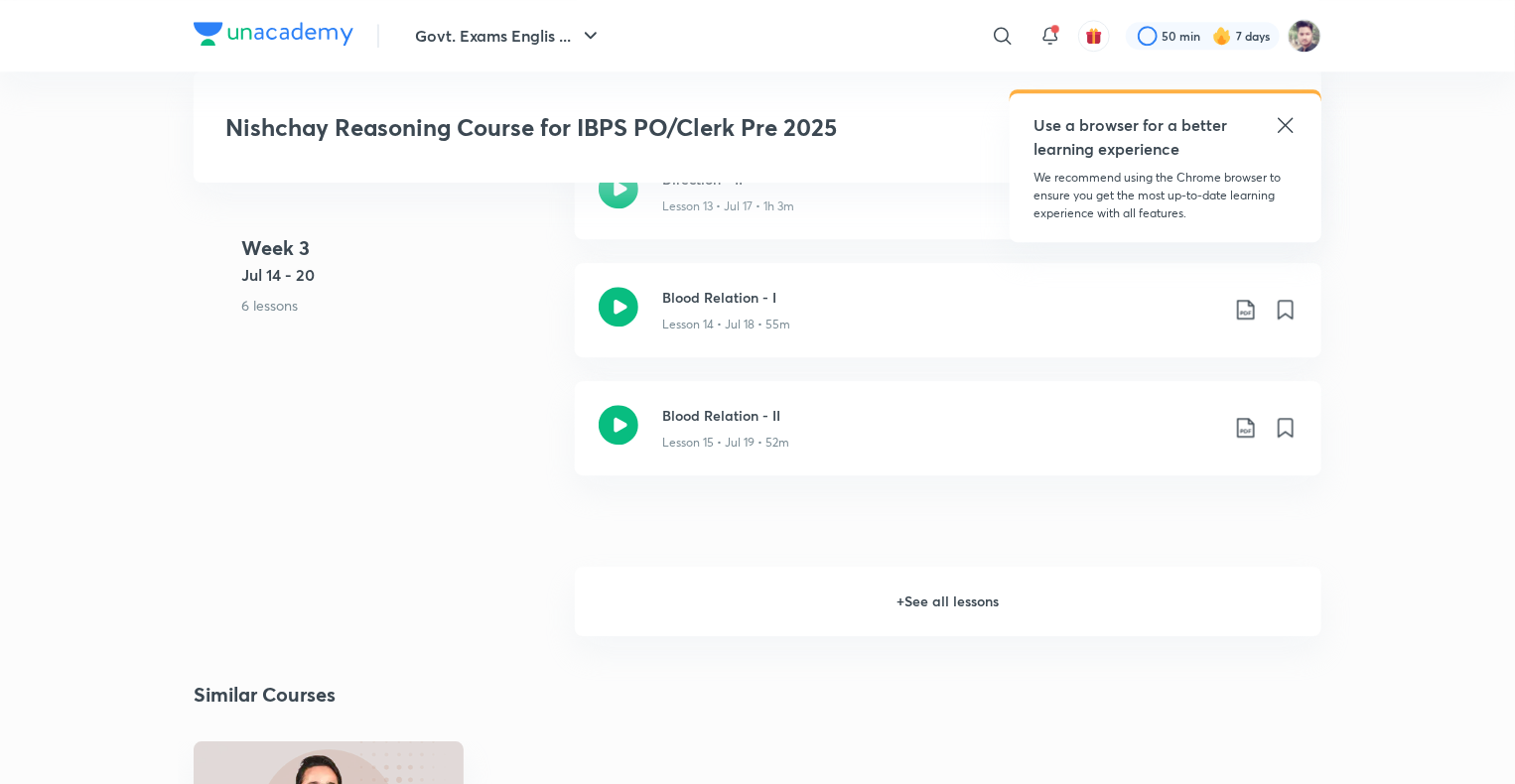 scroll, scrollTop: 2779, scrollLeft: 0, axis: vertical 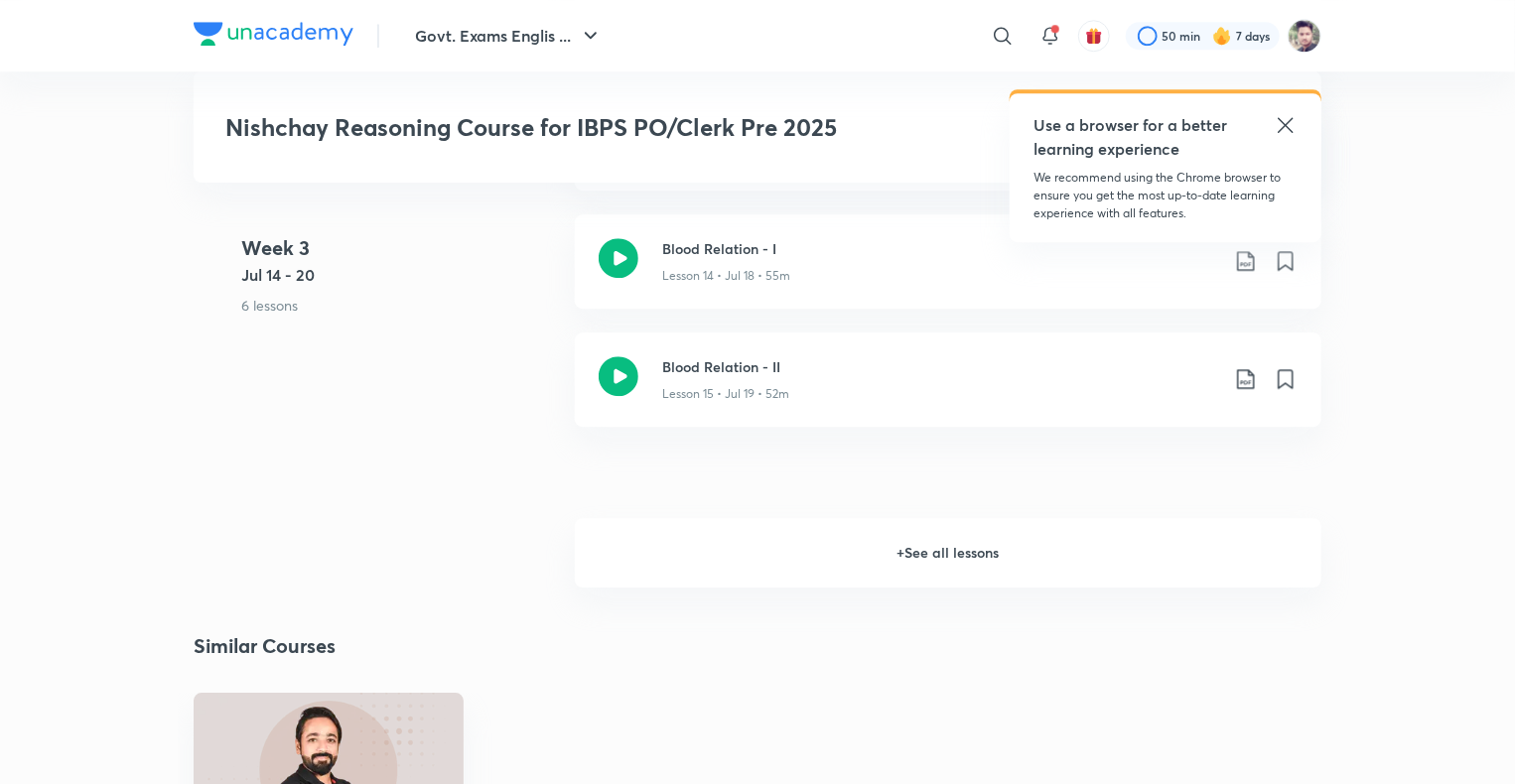 click on "+  See all lessons" at bounding box center (948, 553) 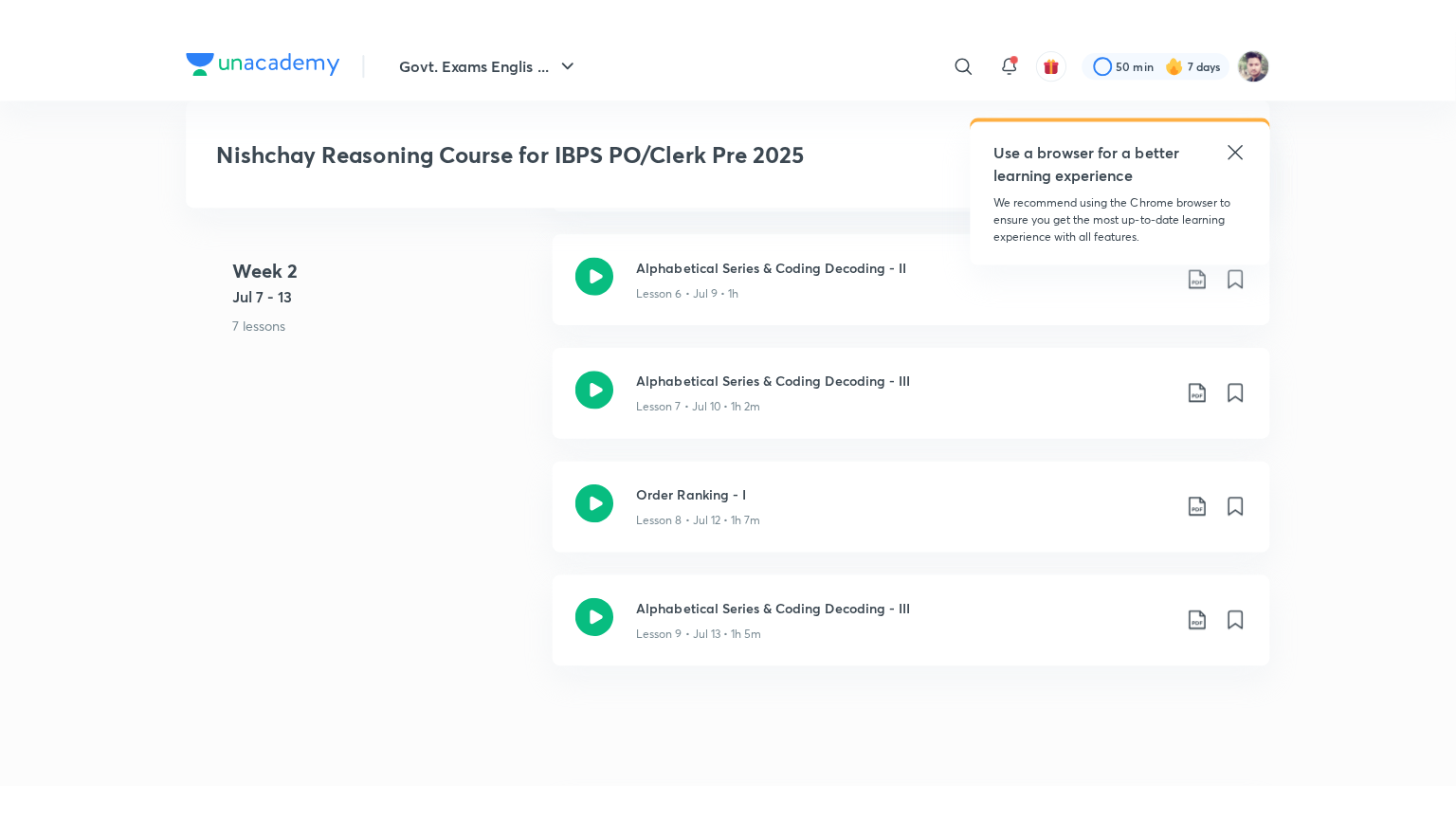 scroll, scrollTop: 1611, scrollLeft: 0, axis: vertical 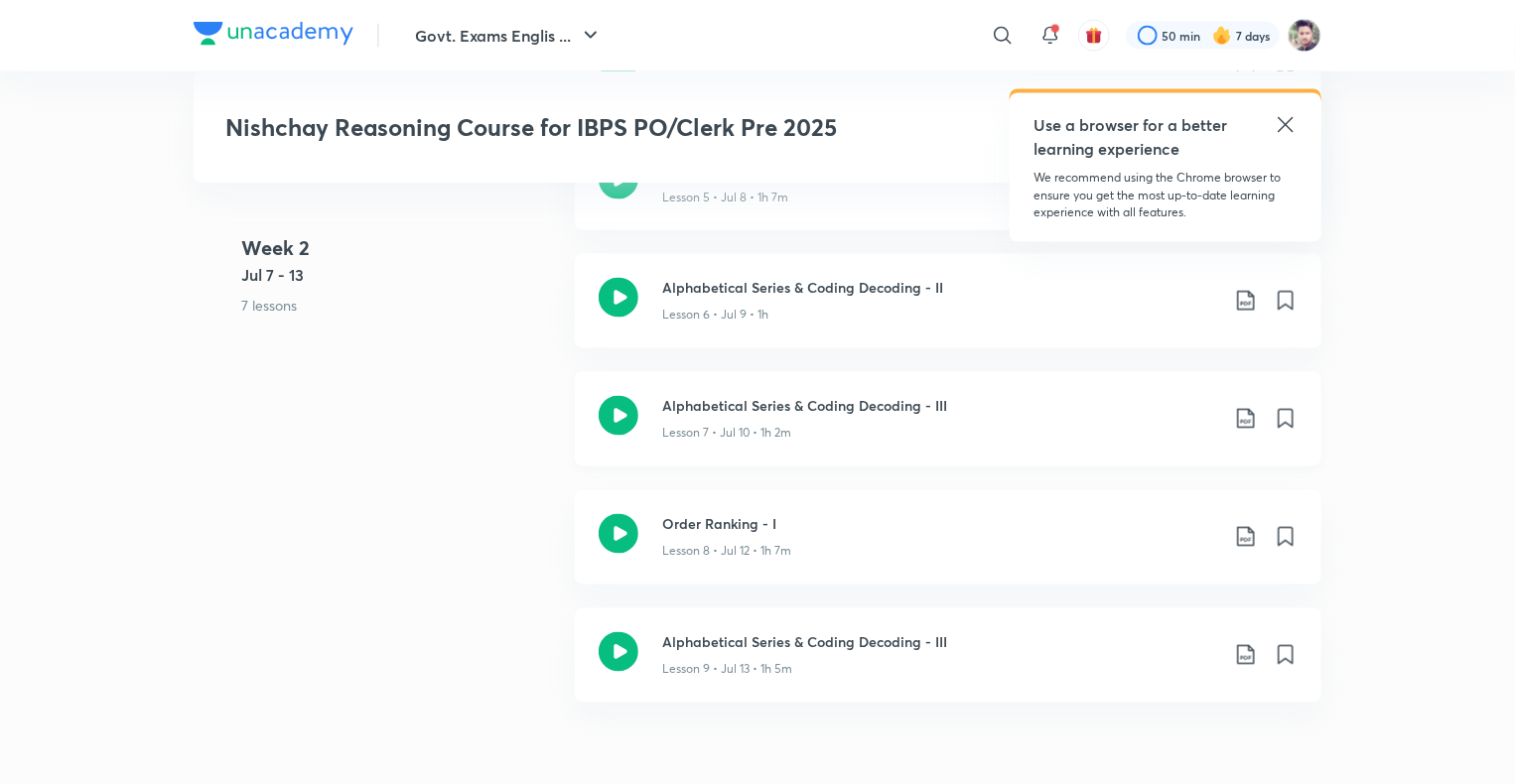 click on "Lesson 7 • Jul 10 • 1h 2m" at bounding box center (940, 430) 